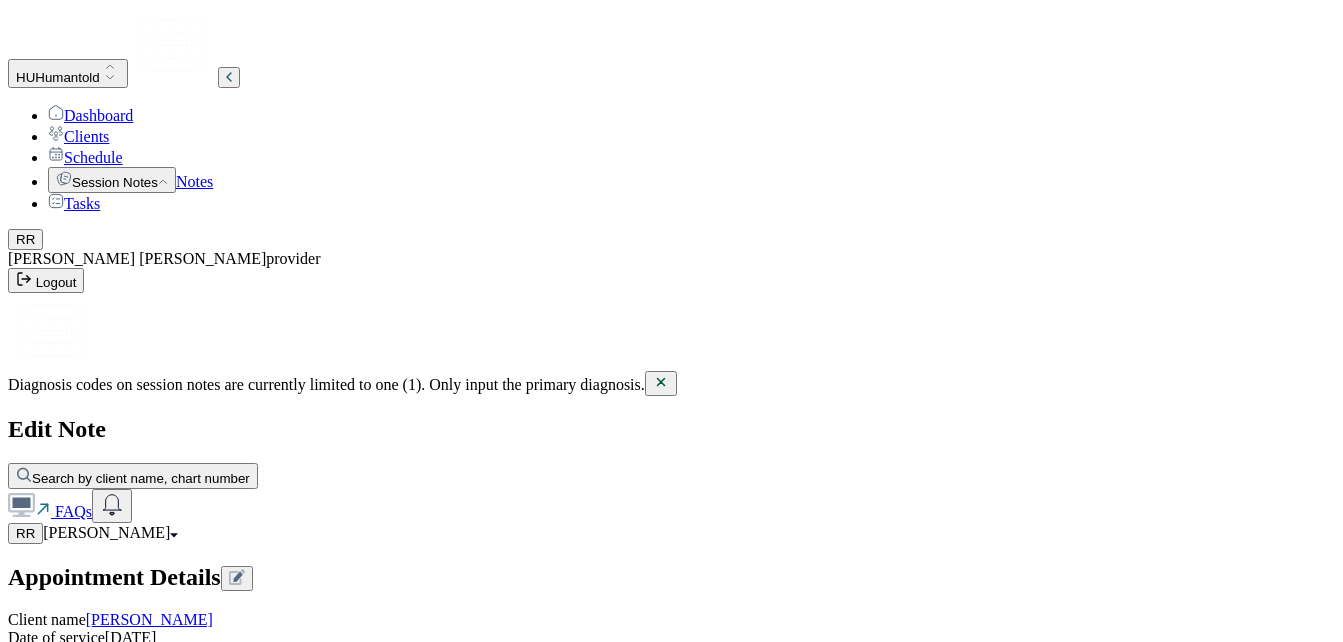 scroll, scrollTop: 36, scrollLeft: 0, axis: vertical 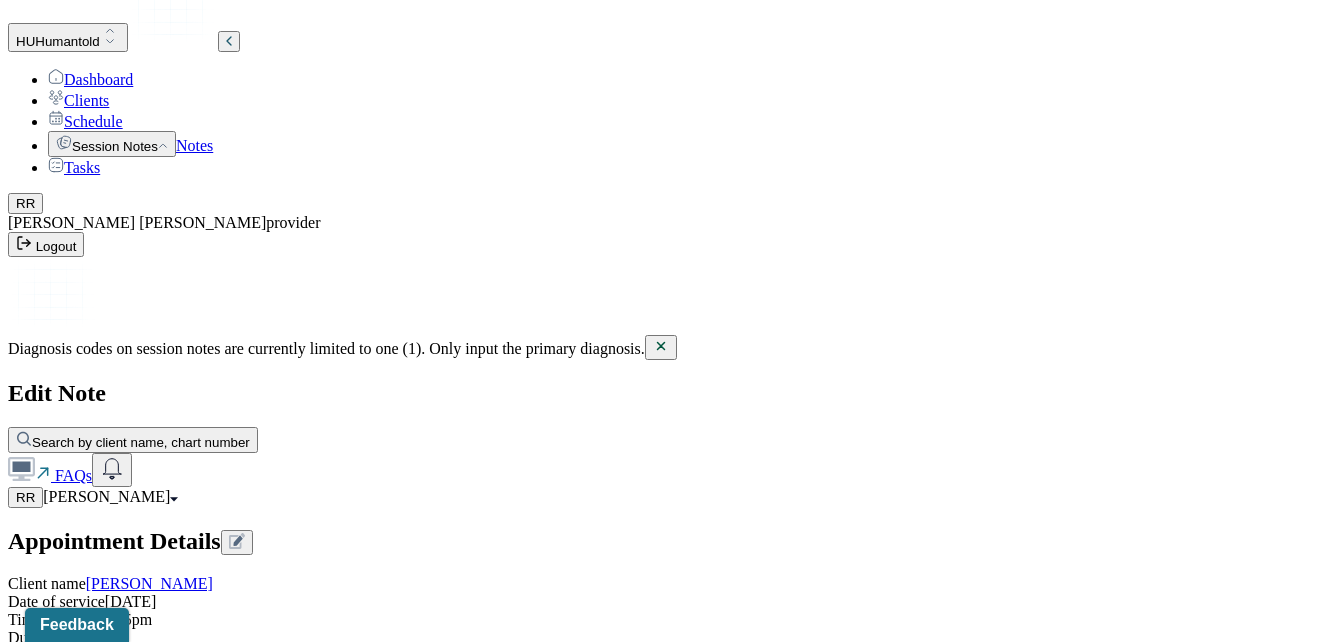 drag, startPoint x: 526, startPoint y: 236, endPoint x: 473, endPoint y: 234, distance: 53.037724 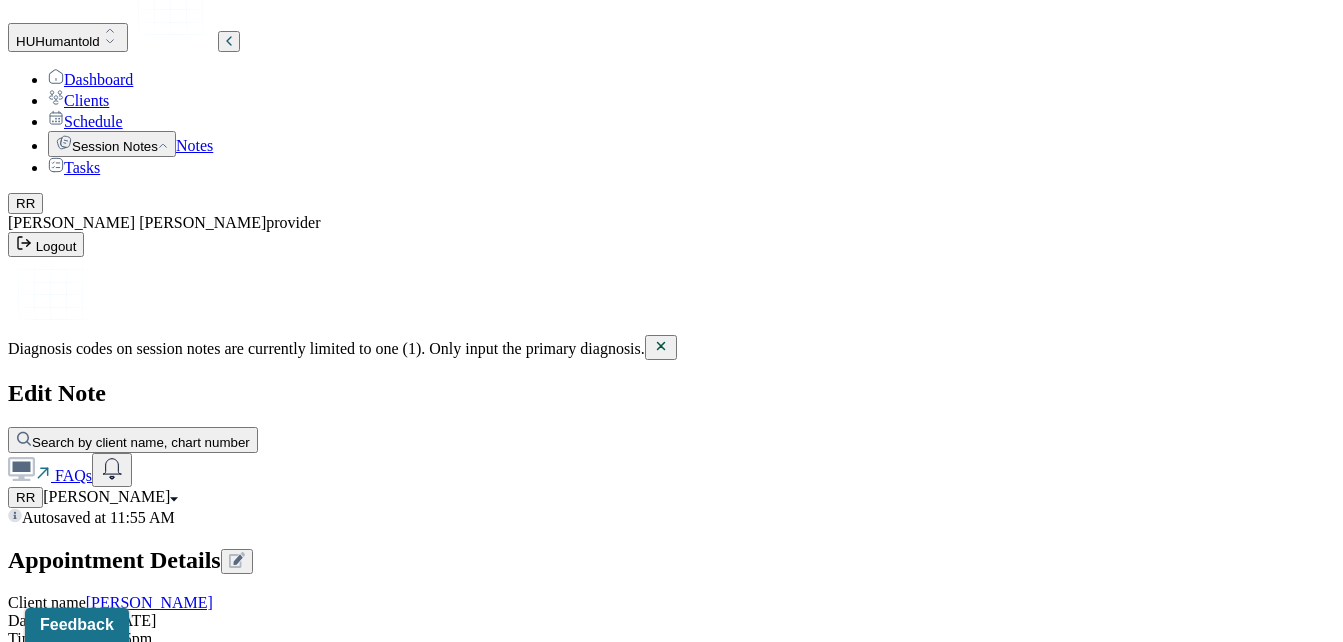 scroll, scrollTop: 1405, scrollLeft: 0, axis: vertical 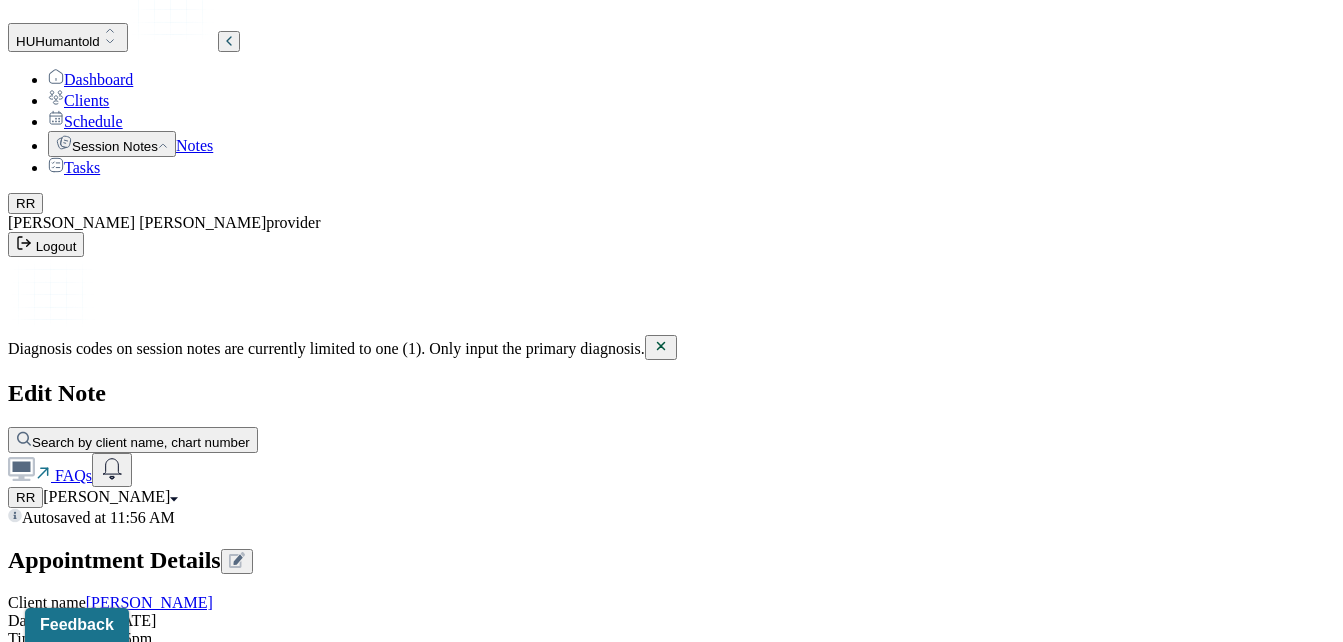 type on "Client utilized the session to process decision to start family planning process with partner, as he addressed there will never be the perfect time to have another child, and also starting process in hiring at his job to help with adjustments." 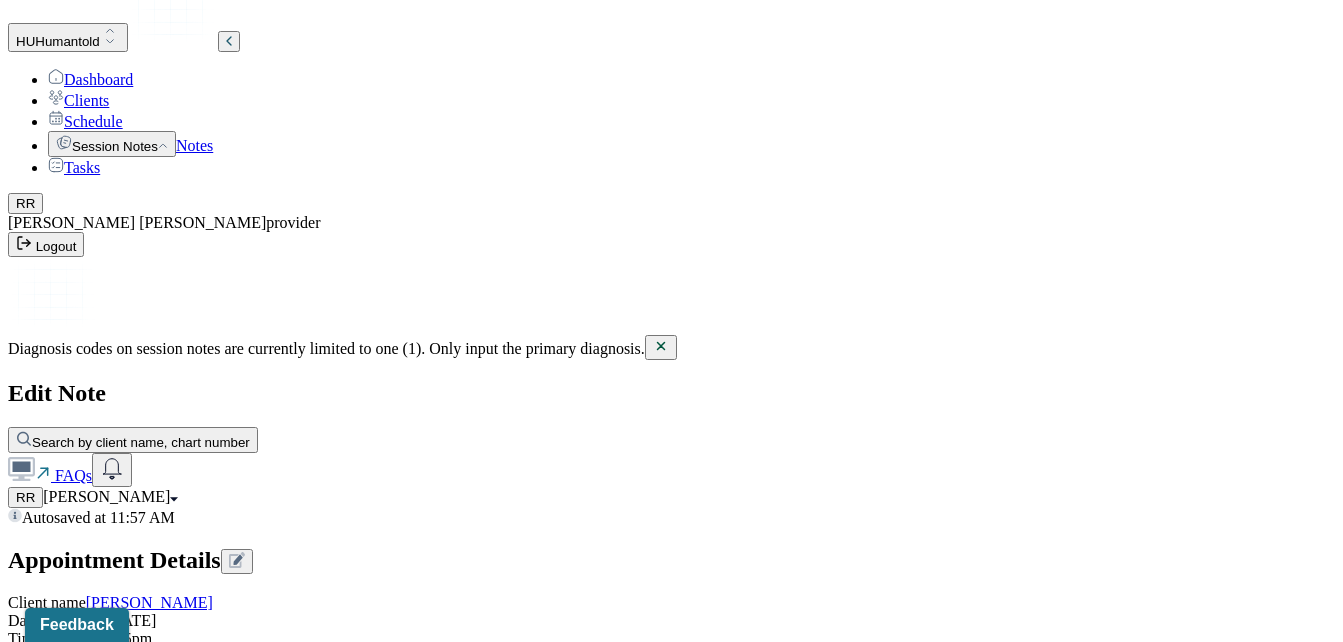 click on "Client presented with an overall euthymic mood, friendly and positive attitude, full affect, and oriented X3." at bounding box center [626, 2066] 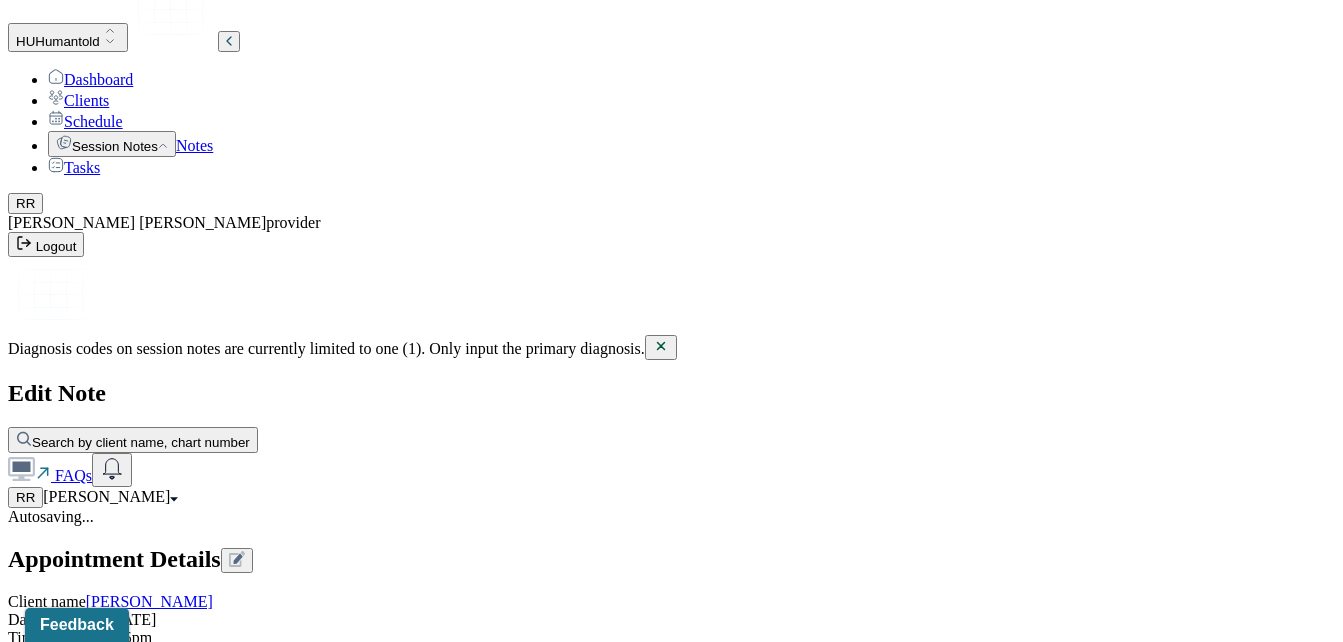 type on "Client presented with an overall euthymic mood, cooperative and friendly attitude, congruent affect, and oriented X3." 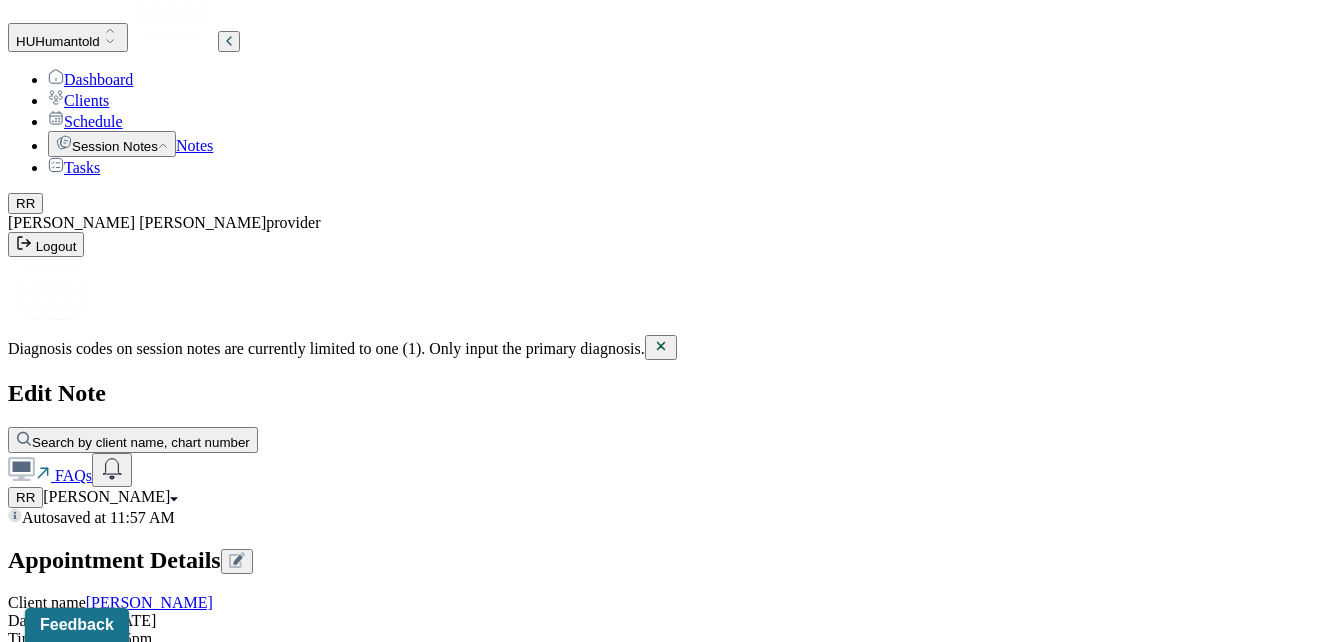 click at bounding box center (88, 2232) 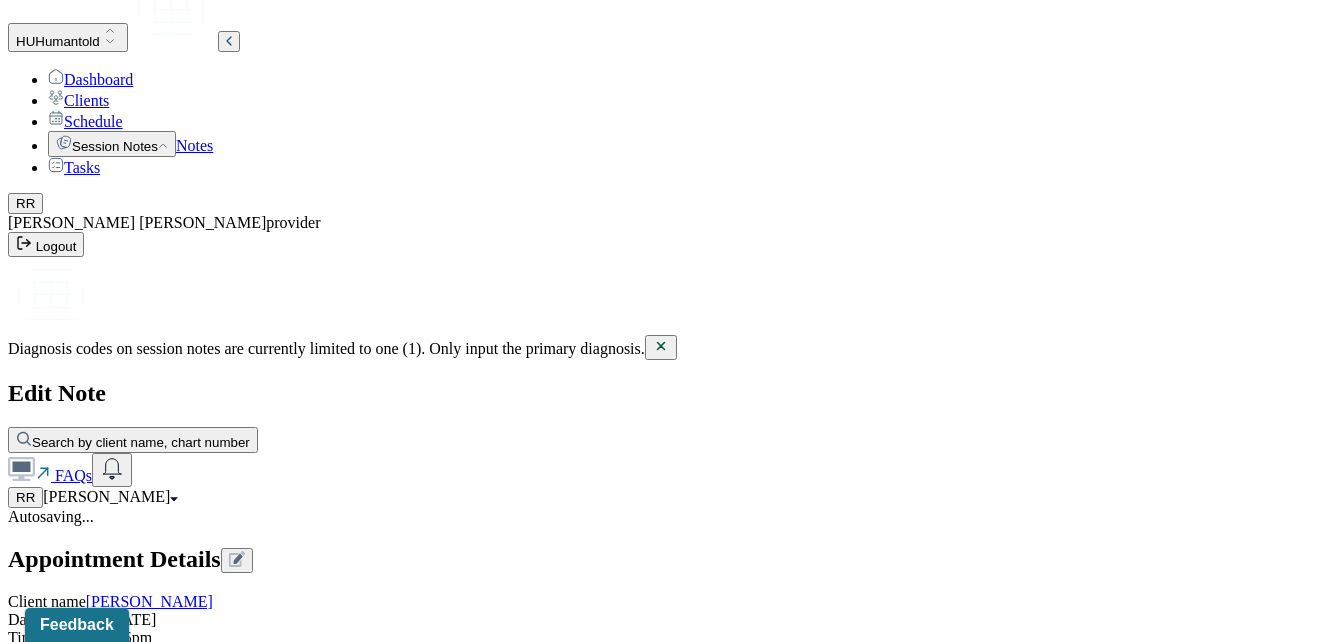 type on "Client presented with an overall euthymic mood, cooperative and receptive attitude, congruent affect, and oriented X3." 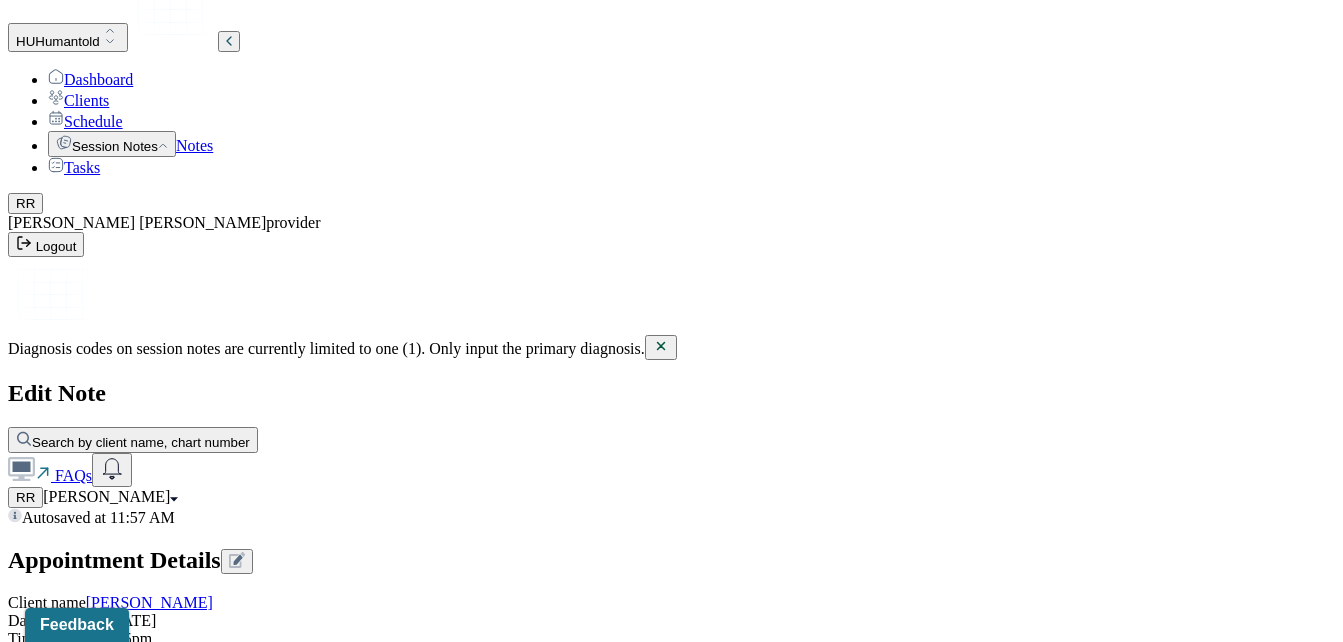 type on "C" 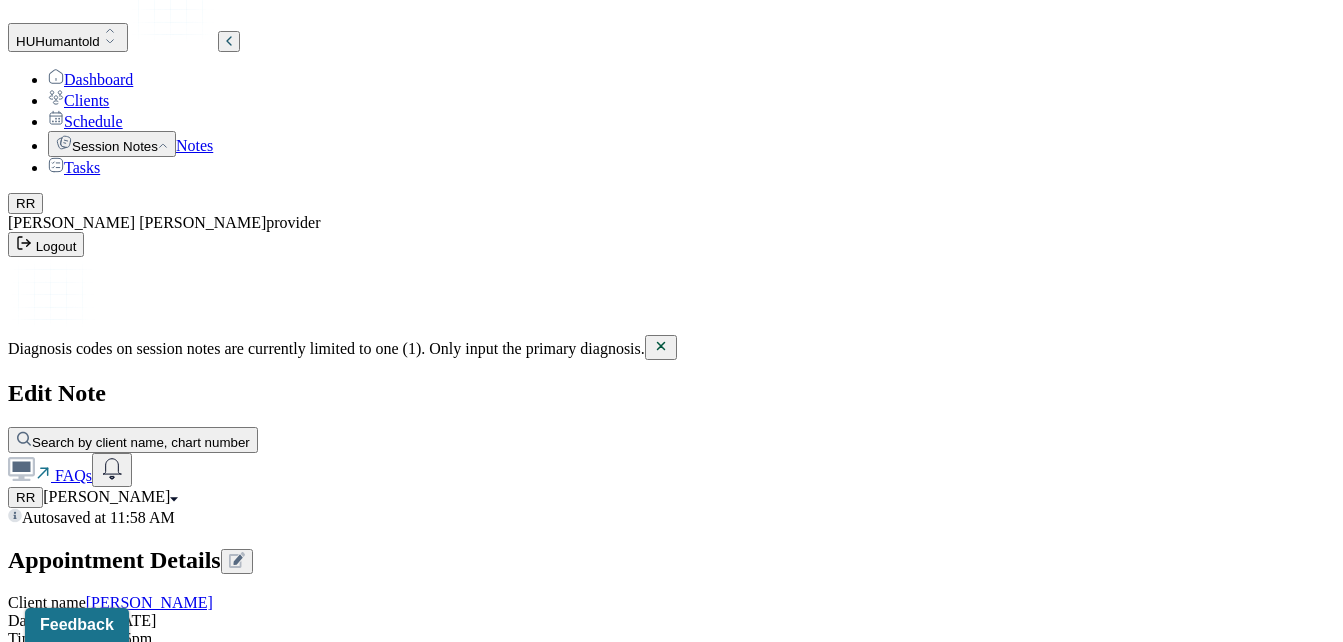 click on "Through use of [MEDICAL_DATA], supportive therapy, solution-focused therapy, career counseling, CBT, attachment theory, and time/stress management approaches, client focusd on" at bounding box center [88, 2232] 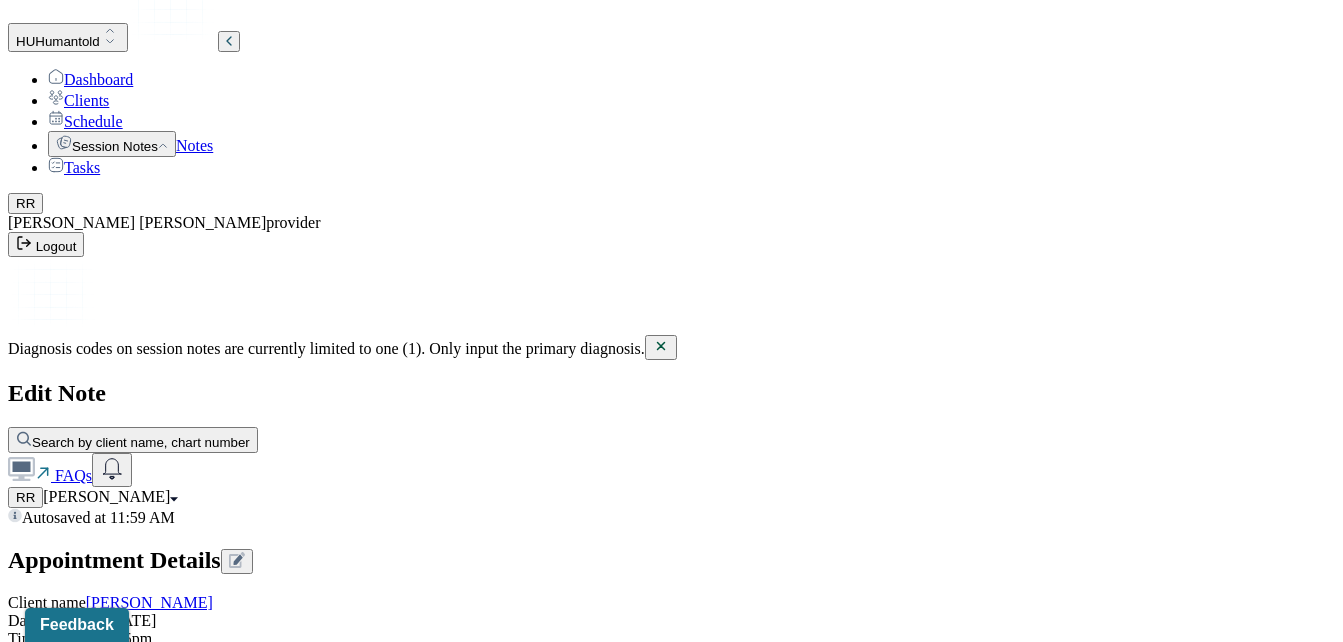 scroll, scrollTop: 1929, scrollLeft: 0, axis: vertical 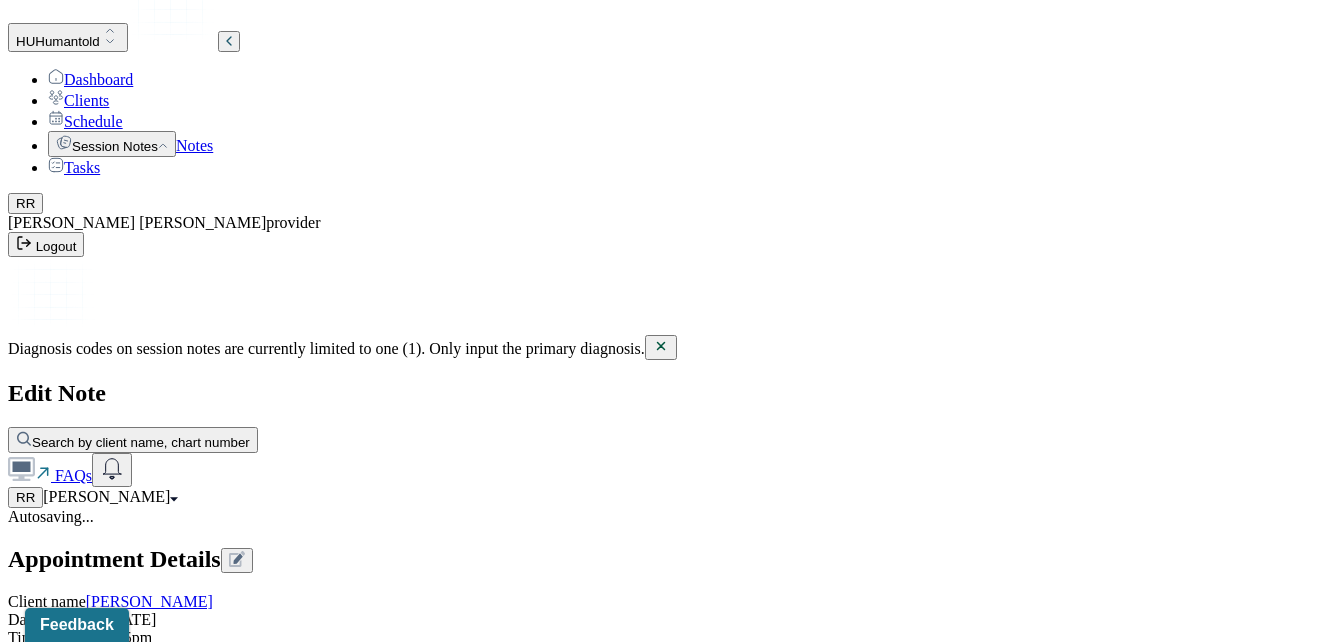 click on "Through use of [MEDICAL_DATA], supportive therapy, solution-focused therapy, career counseling, CBT, attachment theory, and time/stress management approaches, client focused on ways to help organize goals/tasks by prioritizing and continuing to explore career and family goals. Client expressed feelings of excitement and eagerness towards having another child and taking on task of hiring at his job as he continues navigating upcoming changes at his job. Client also discussed workflow and maintaing healthy work/life balance." at bounding box center [88, 2231] 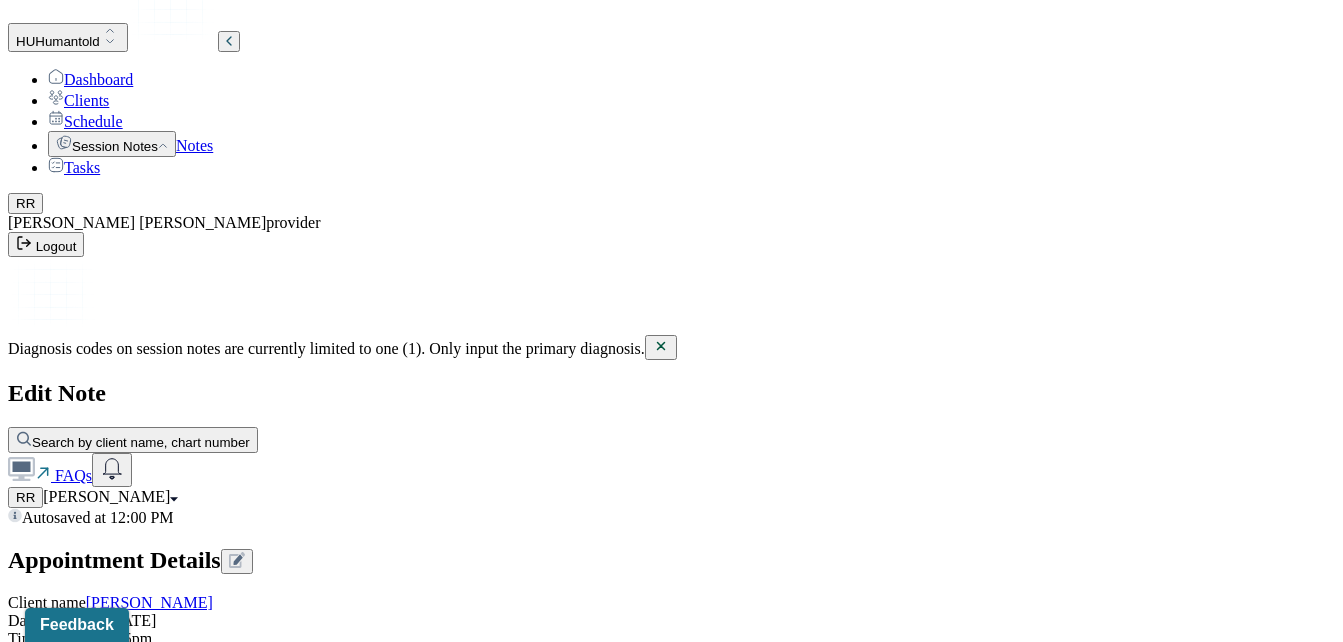 scroll, scrollTop: 2520, scrollLeft: 0, axis: vertical 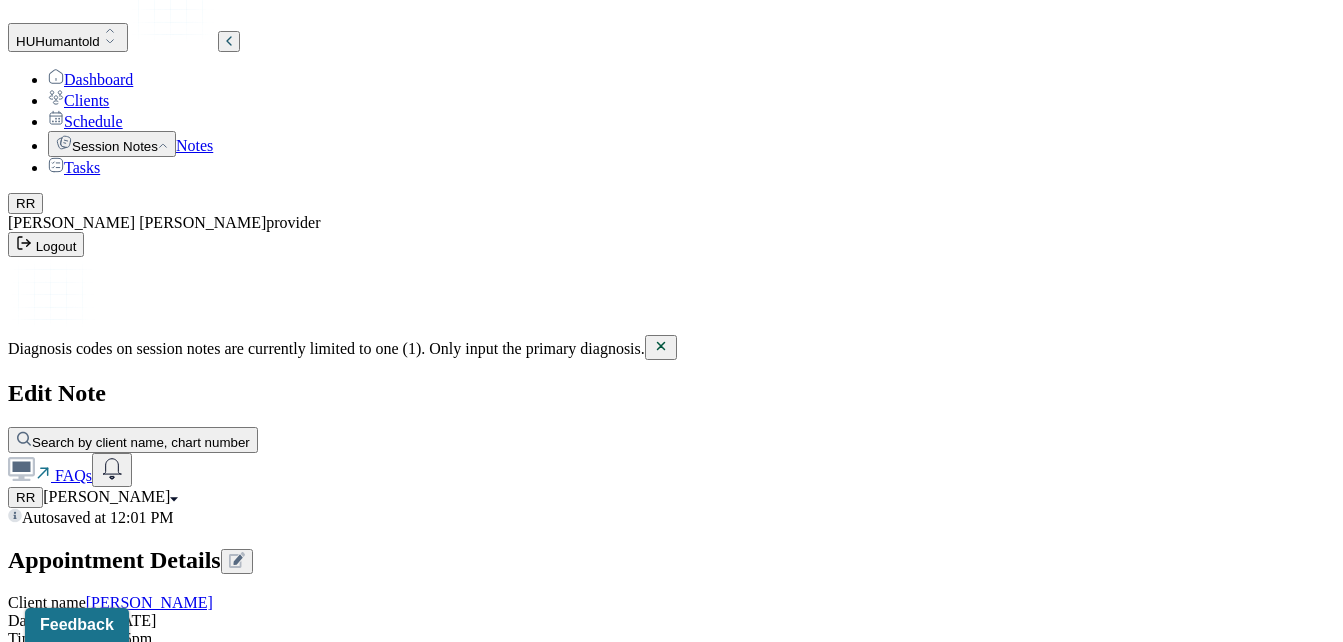 type on "Client was direct and engaged throughout the session." 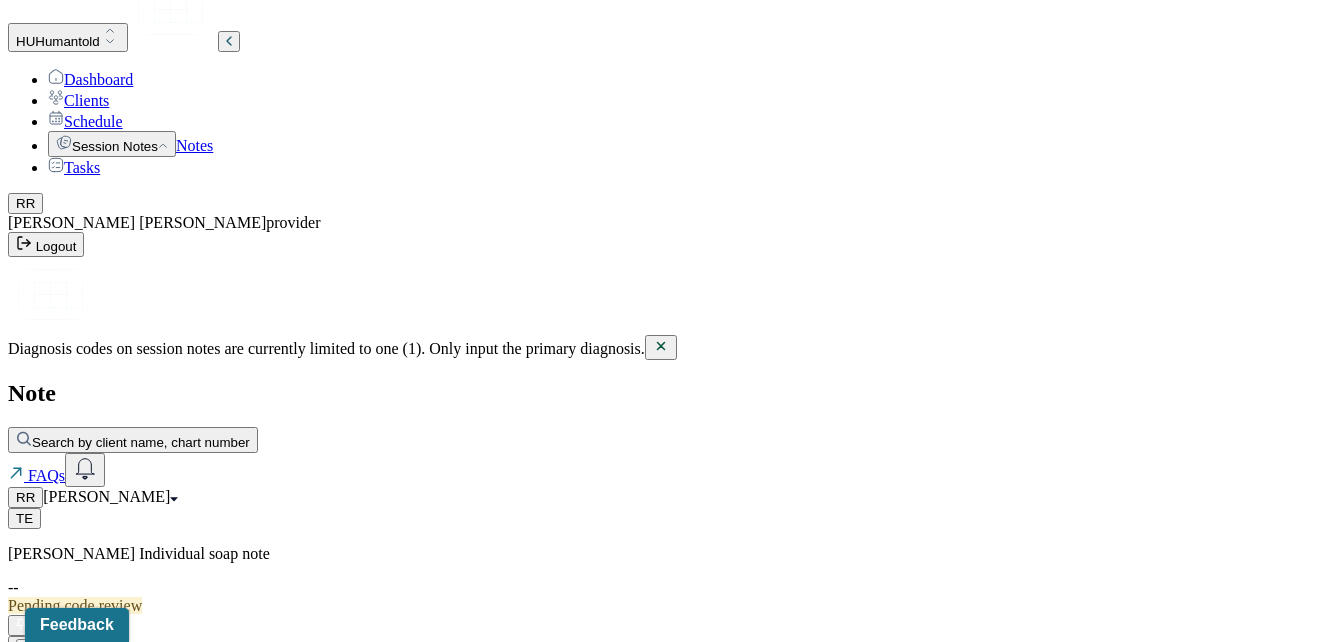 click on "Notes" at bounding box center (194, 145) 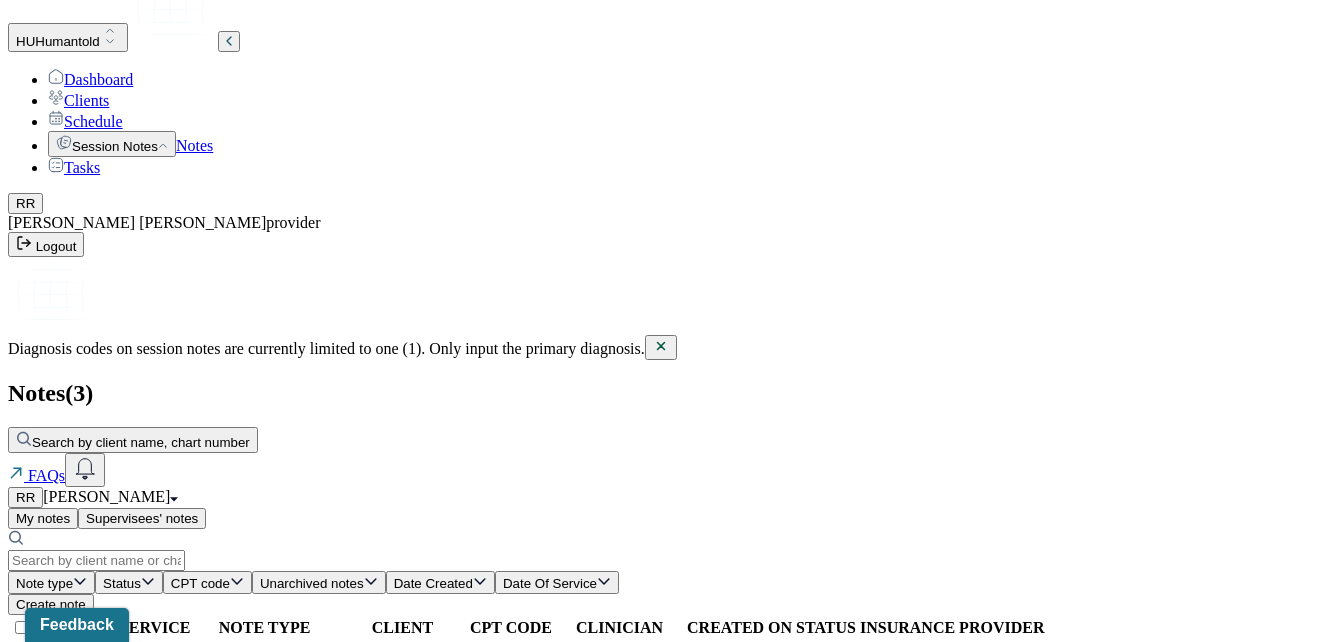 scroll, scrollTop: 0, scrollLeft: 0, axis: both 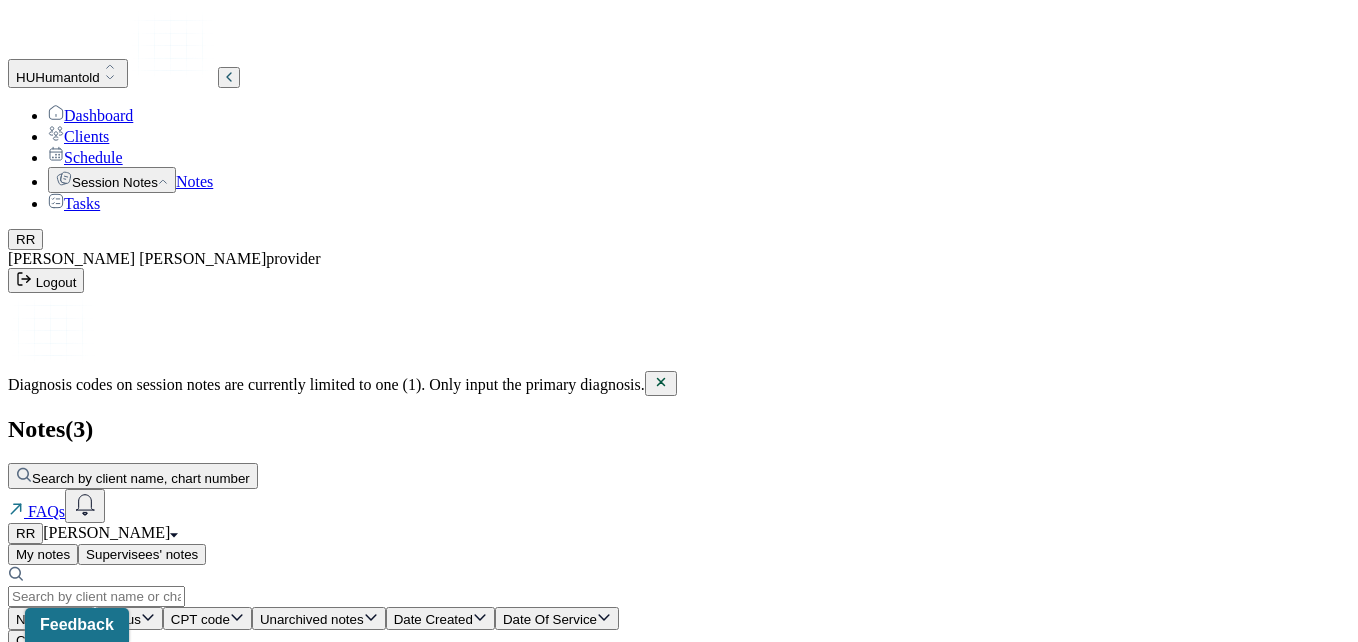 click on "Supervisees' notes" at bounding box center [142, 554] 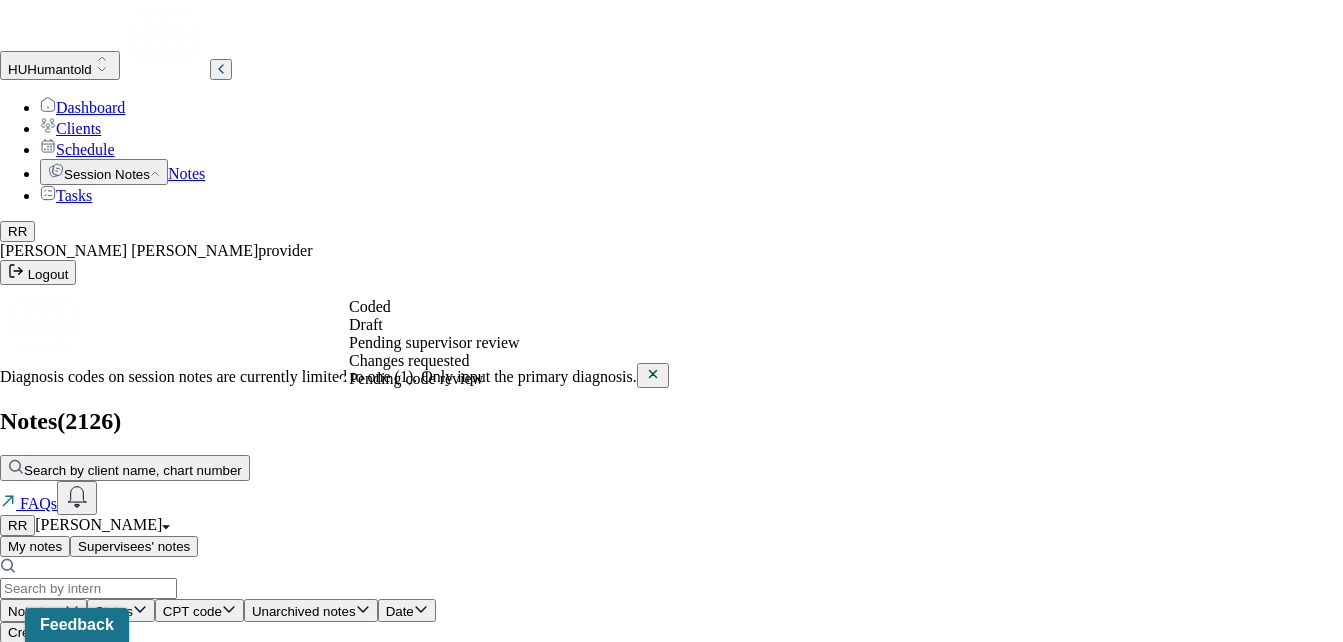 click on "Status" at bounding box center [121, 610] 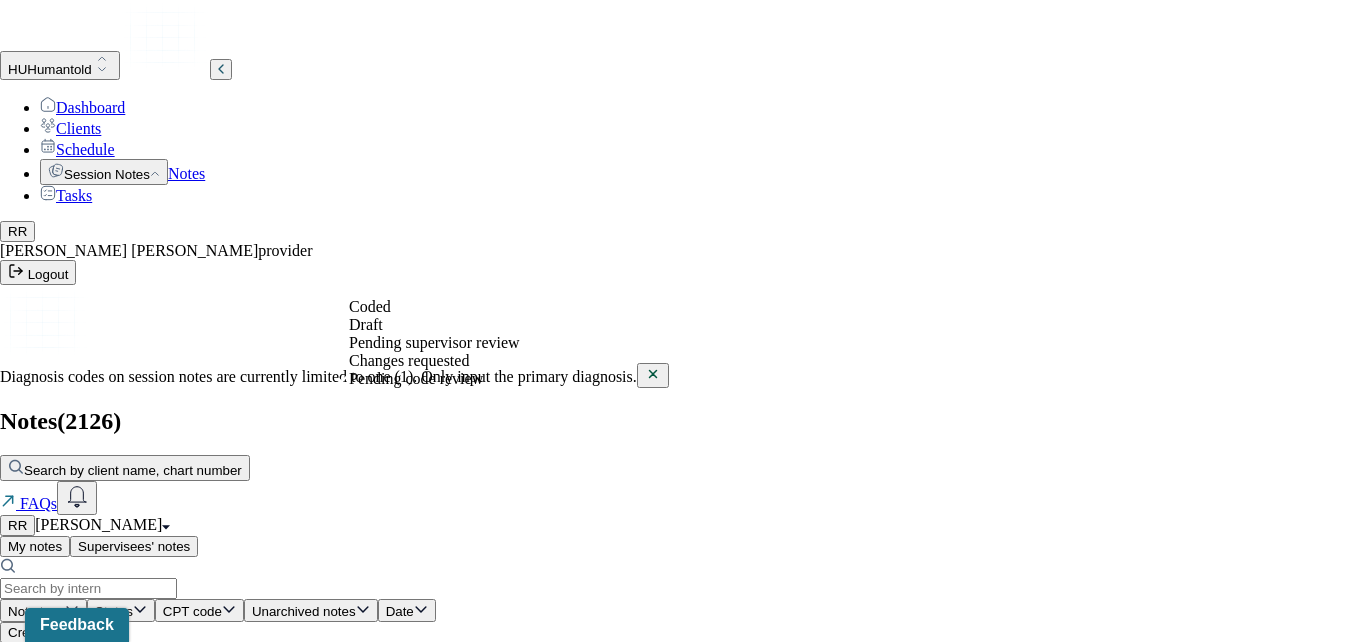 click on "Pending supervisor review" at bounding box center [428, 342] 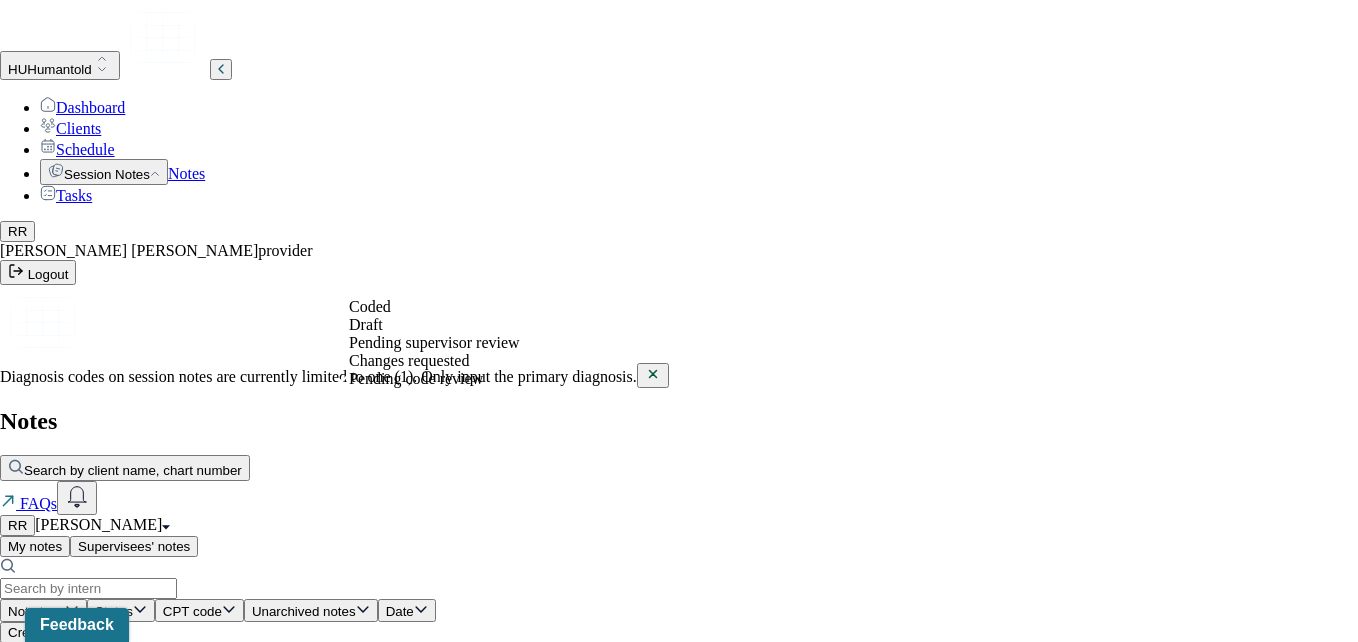 click on "Pending supervisor review" at bounding box center [428, 342] 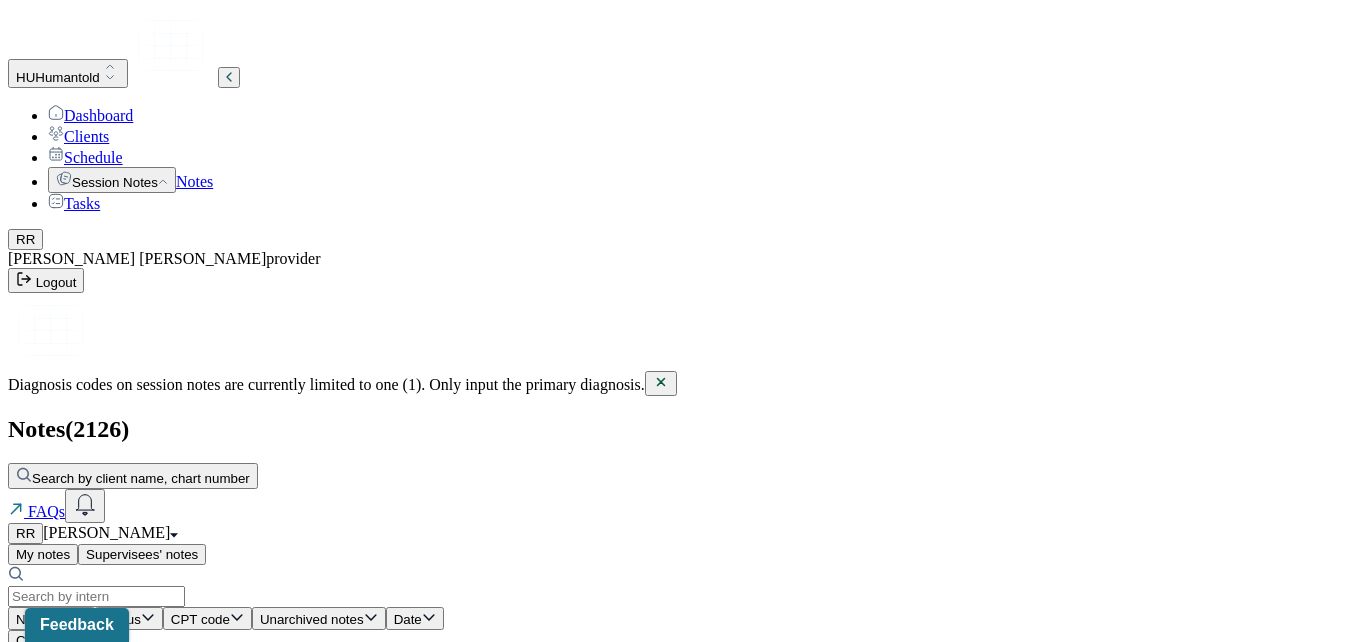click on "My notes" at bounding box center [43, 554] 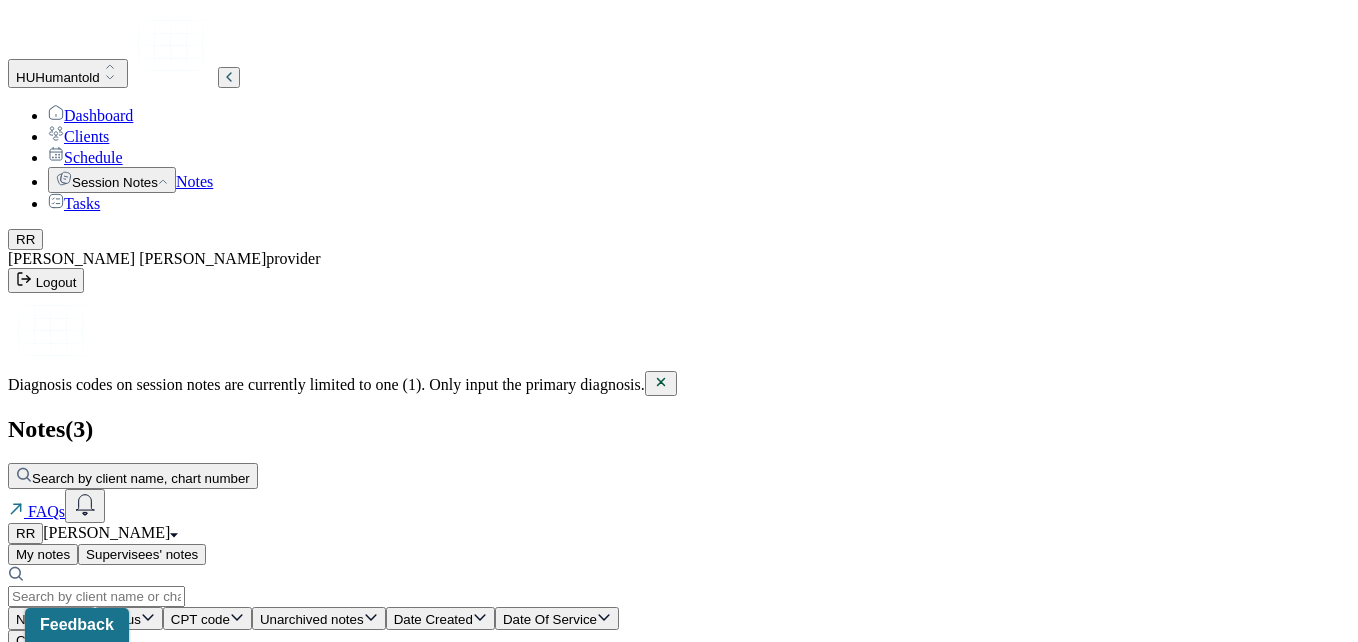 click on "[PERSON_NAME]" at bounding box center [402, 737] 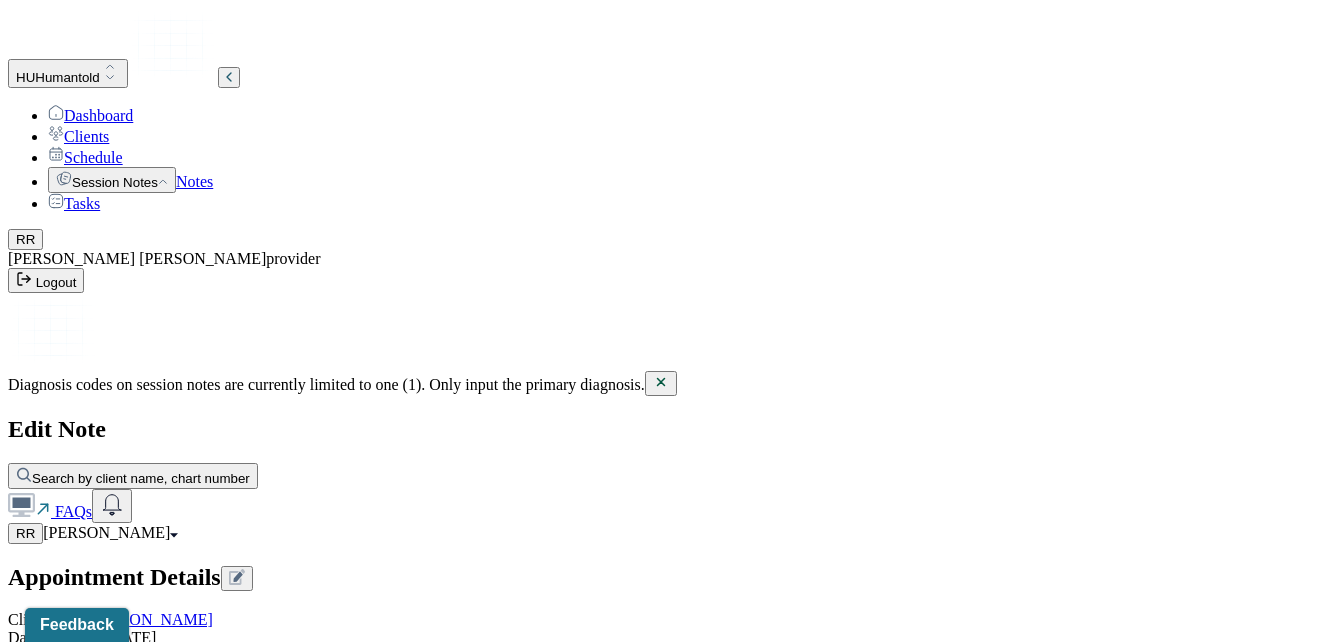 drag, startPoint x: 1300, startPoint y: 186, endPoint x: 819, endPoint y: 396, distance: 524.8438 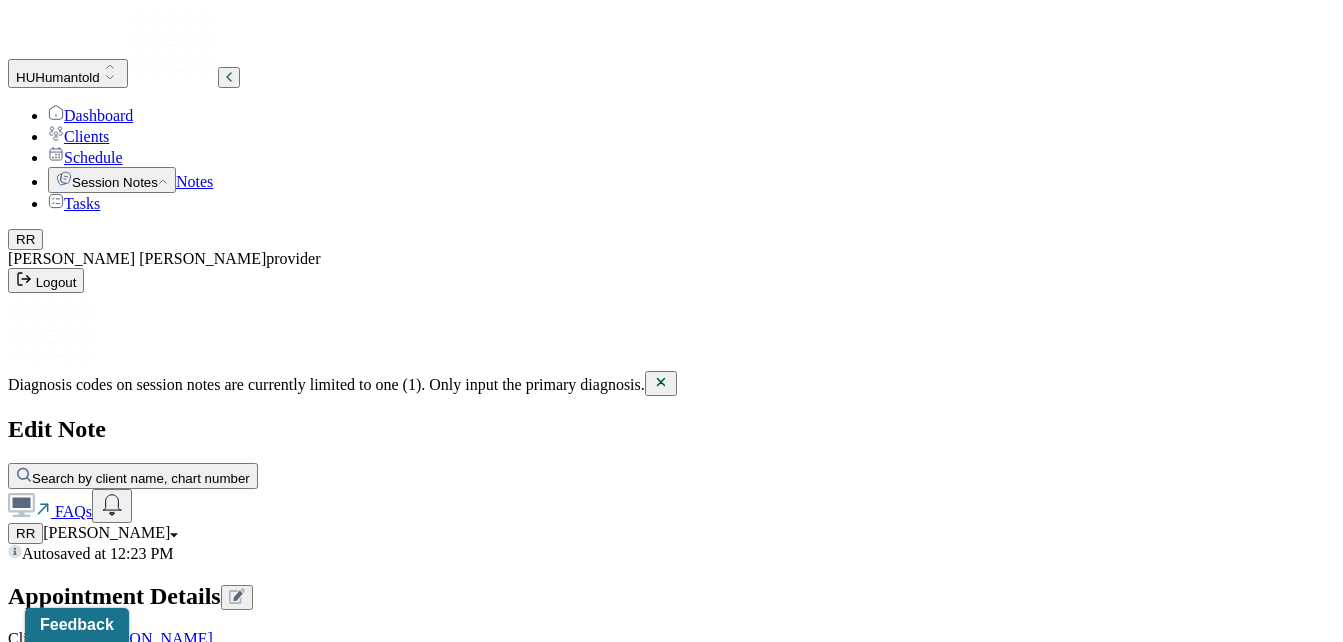 click on "Client utilized the session to continue navigating new romantic relationship, exploring boundaries, communication, attachment styles, and reflecting on previous relationship behaviors and trying different approaches with new partner." at bounding box center [88, 1972] 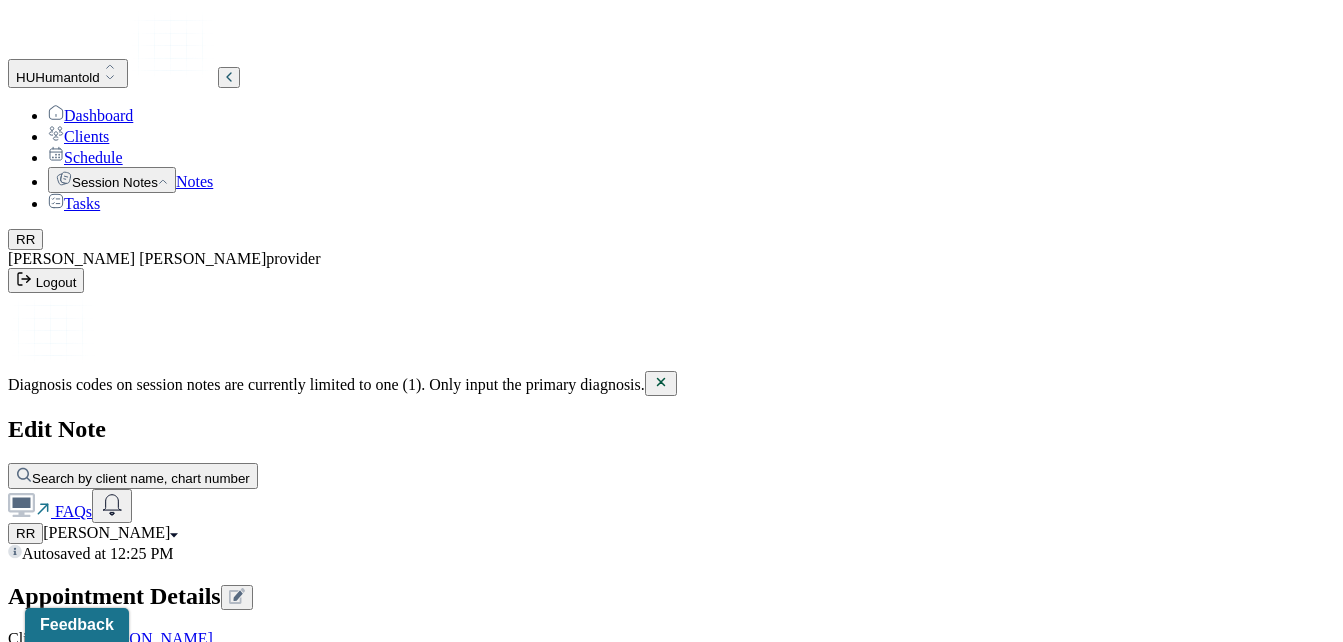 scroll, scrollTop: 1744, scrollLeft: 0, axis: vertical 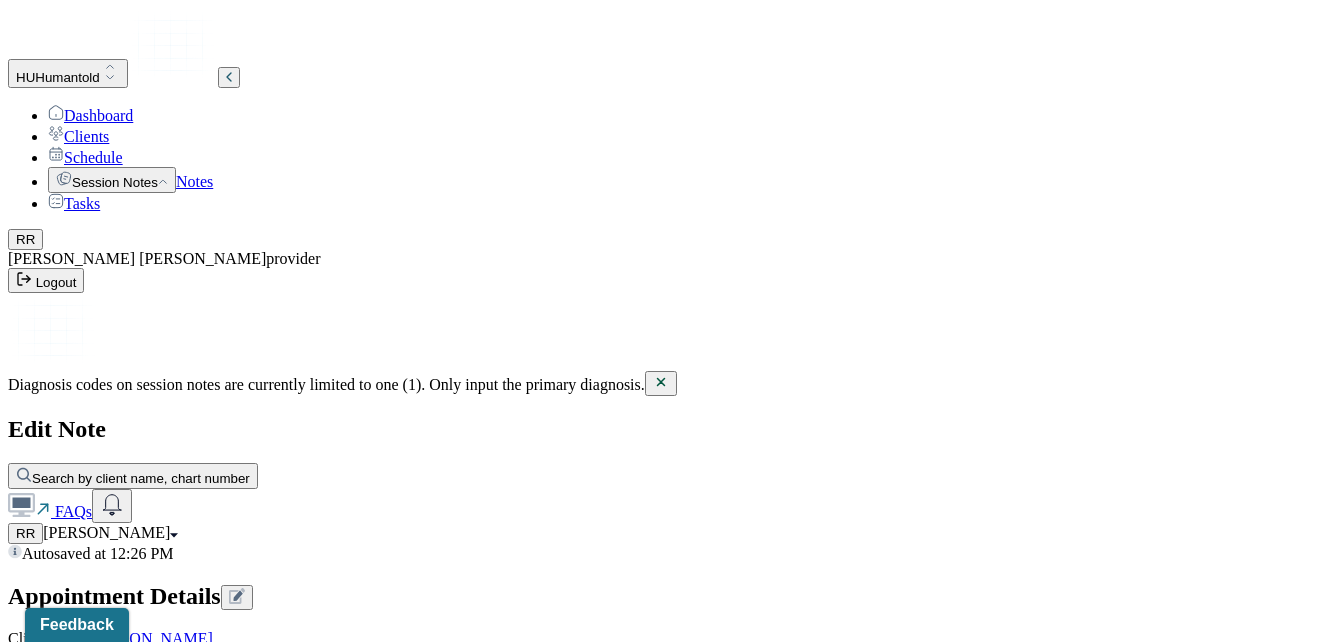 click at bounding box center (88, 2268) 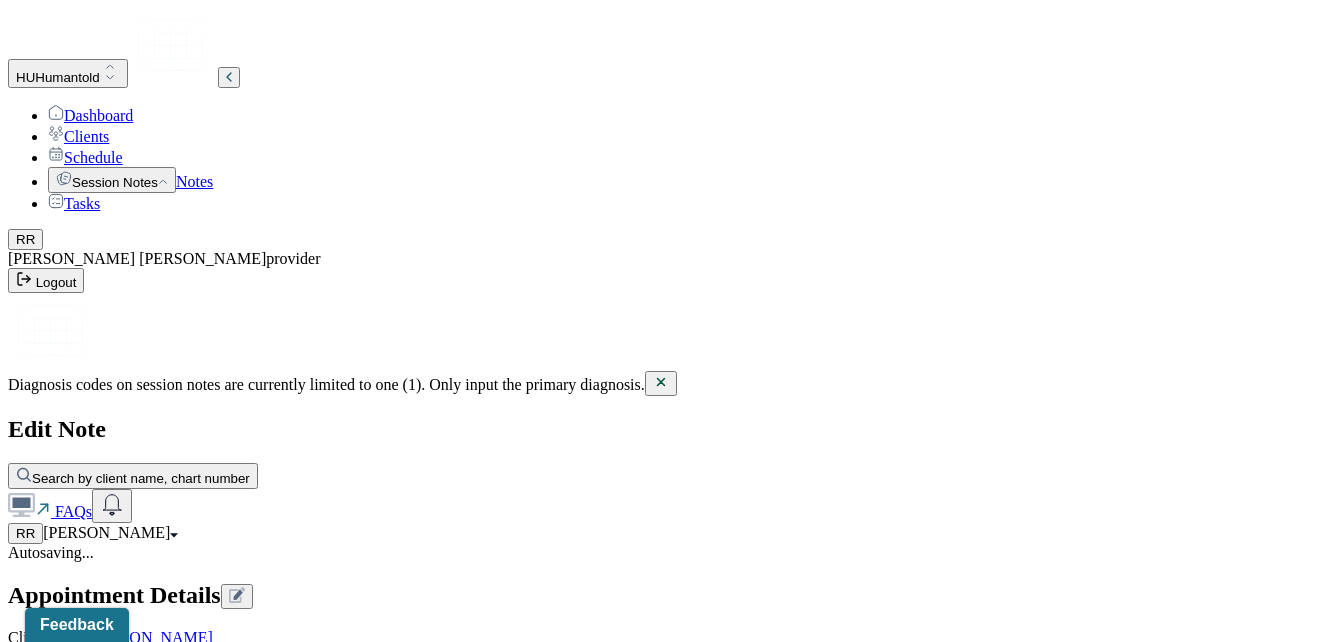 type on "C" 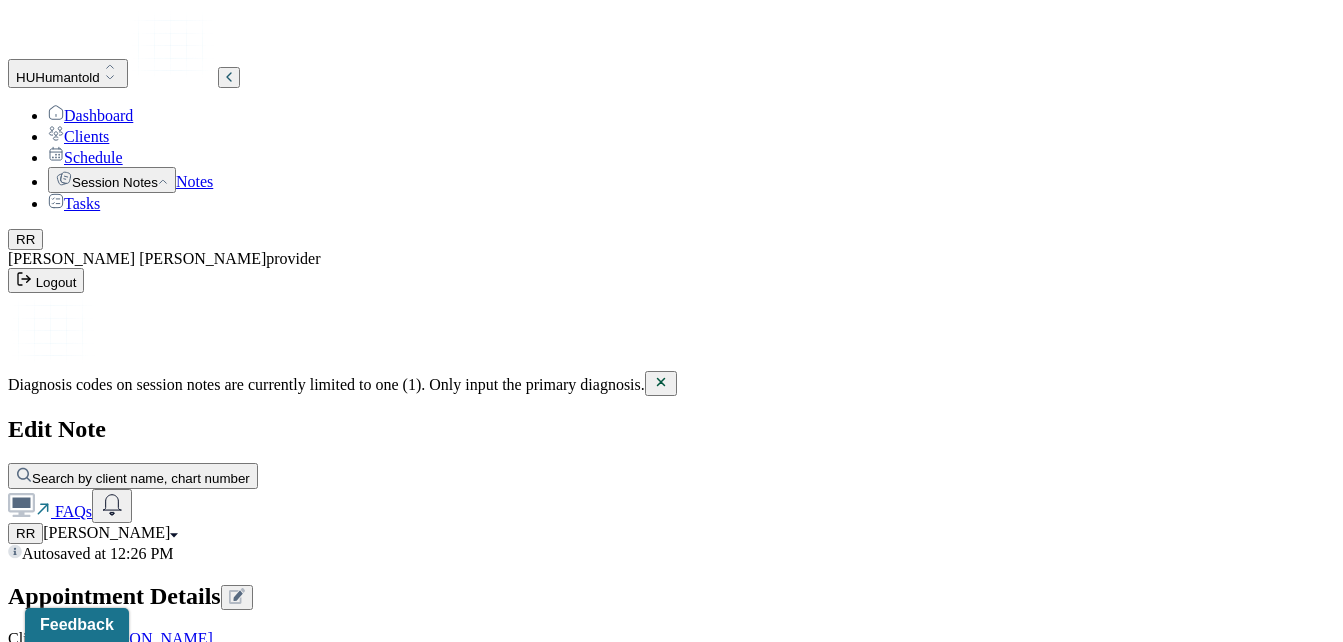 scroll, scrollTop: 1919, scrollLeft: 0, axis: vertical 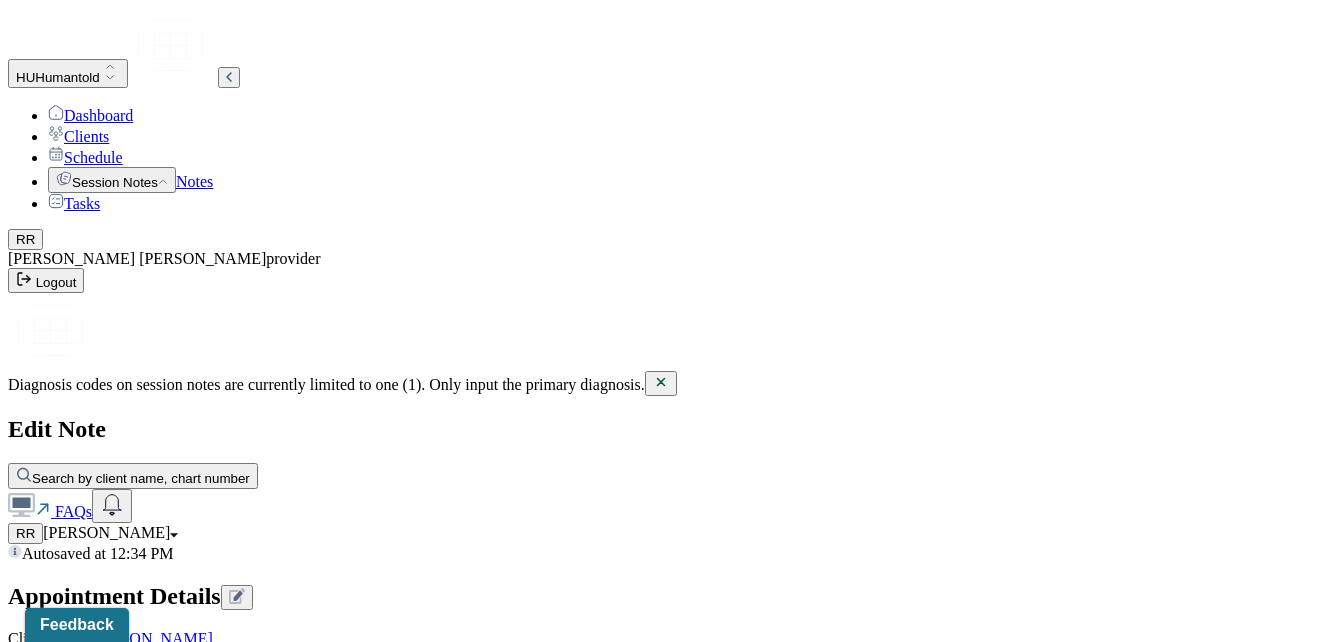 drag, startPoint x: 999, startPoint y: 222, endPoint x: 999, endPoint y: 207, distance: 15 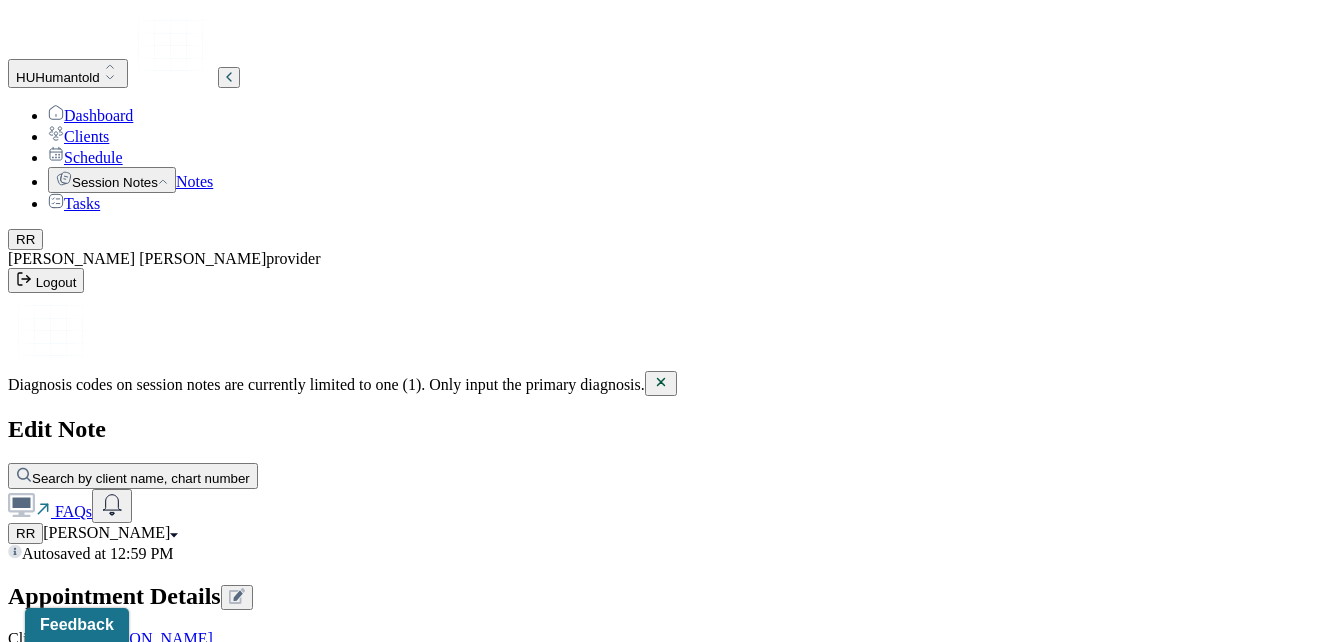 drag, startPoint x: 1219, startPoint y: 207, endPoint x: 817, endPoint y: 250, distance: 404.2932 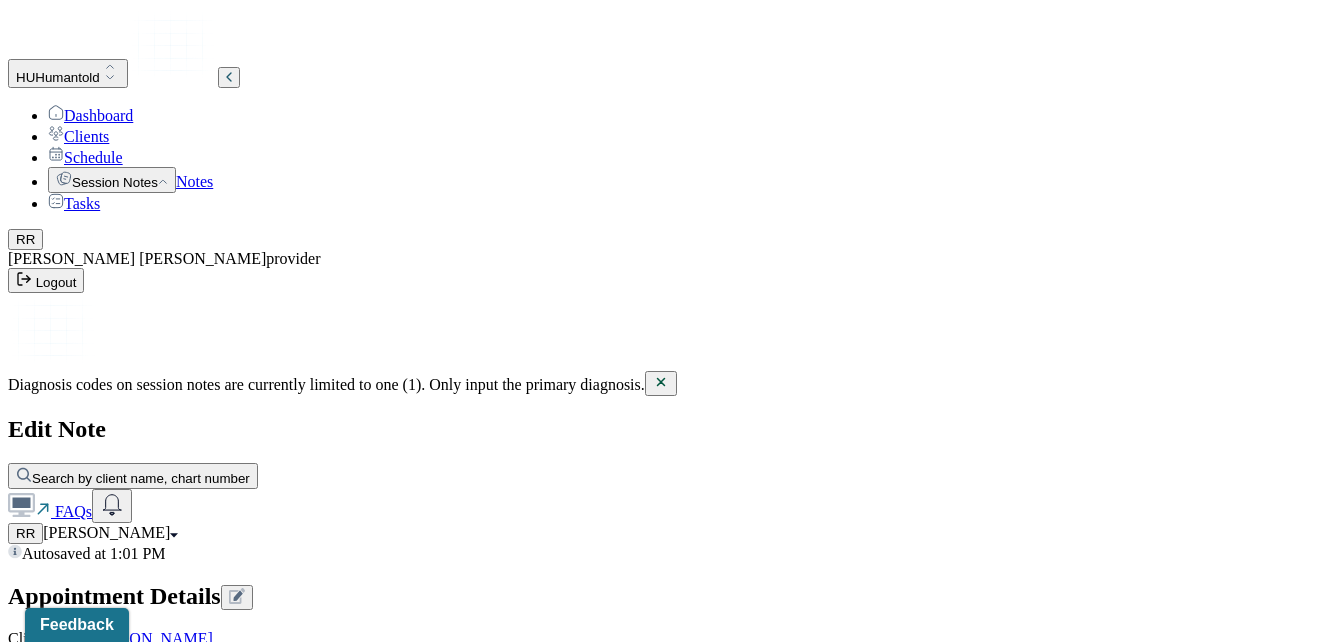 drag, startPoint x: 1237, startPoint y: 235, endPoint x: 808, endPoint y: 236, distance: 429.00116 